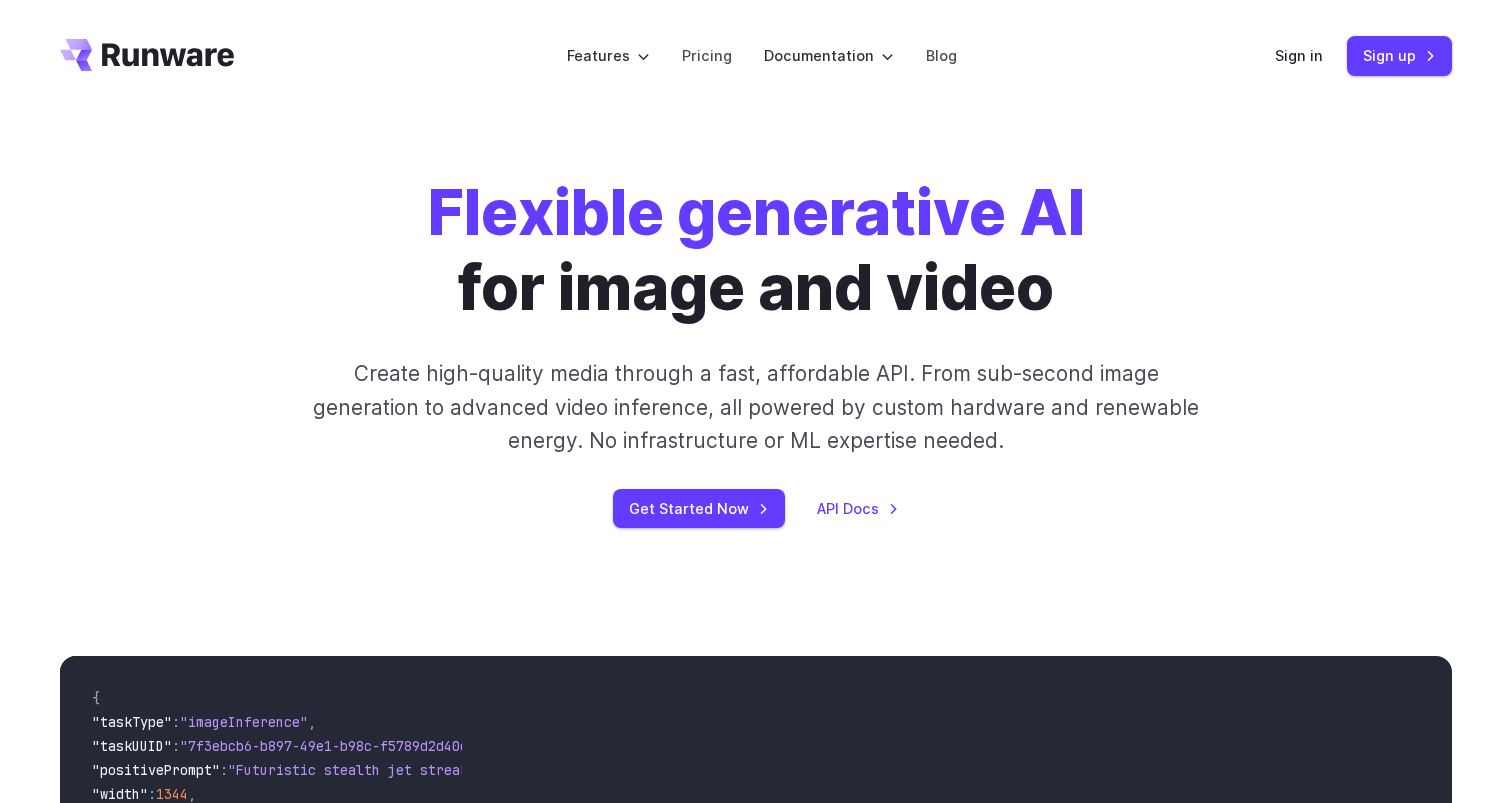 scroll, scrollTop: 0, scrollLeft: 0, axis: both 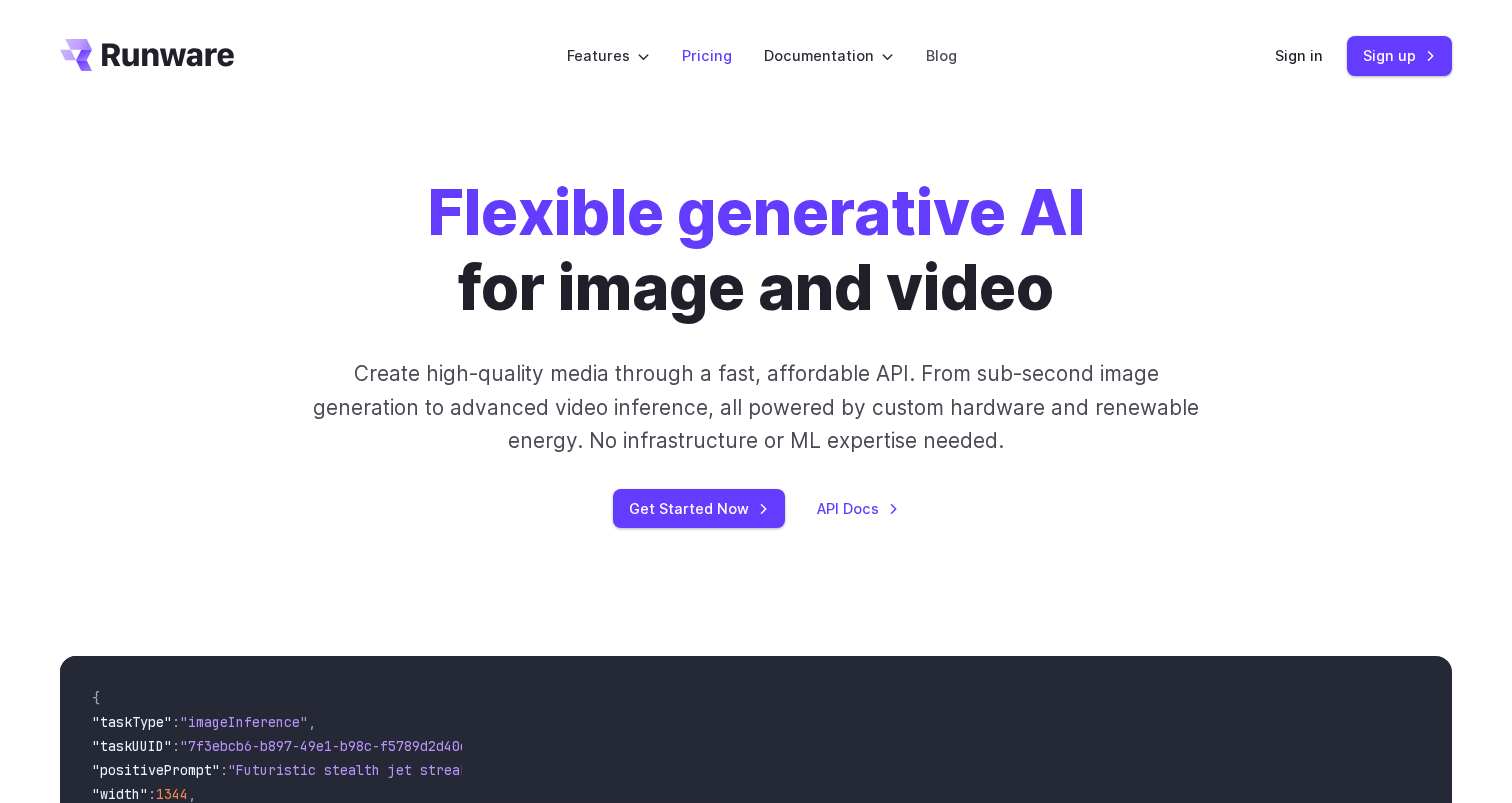 click on "Pricing" at bounding box center [707, 55] 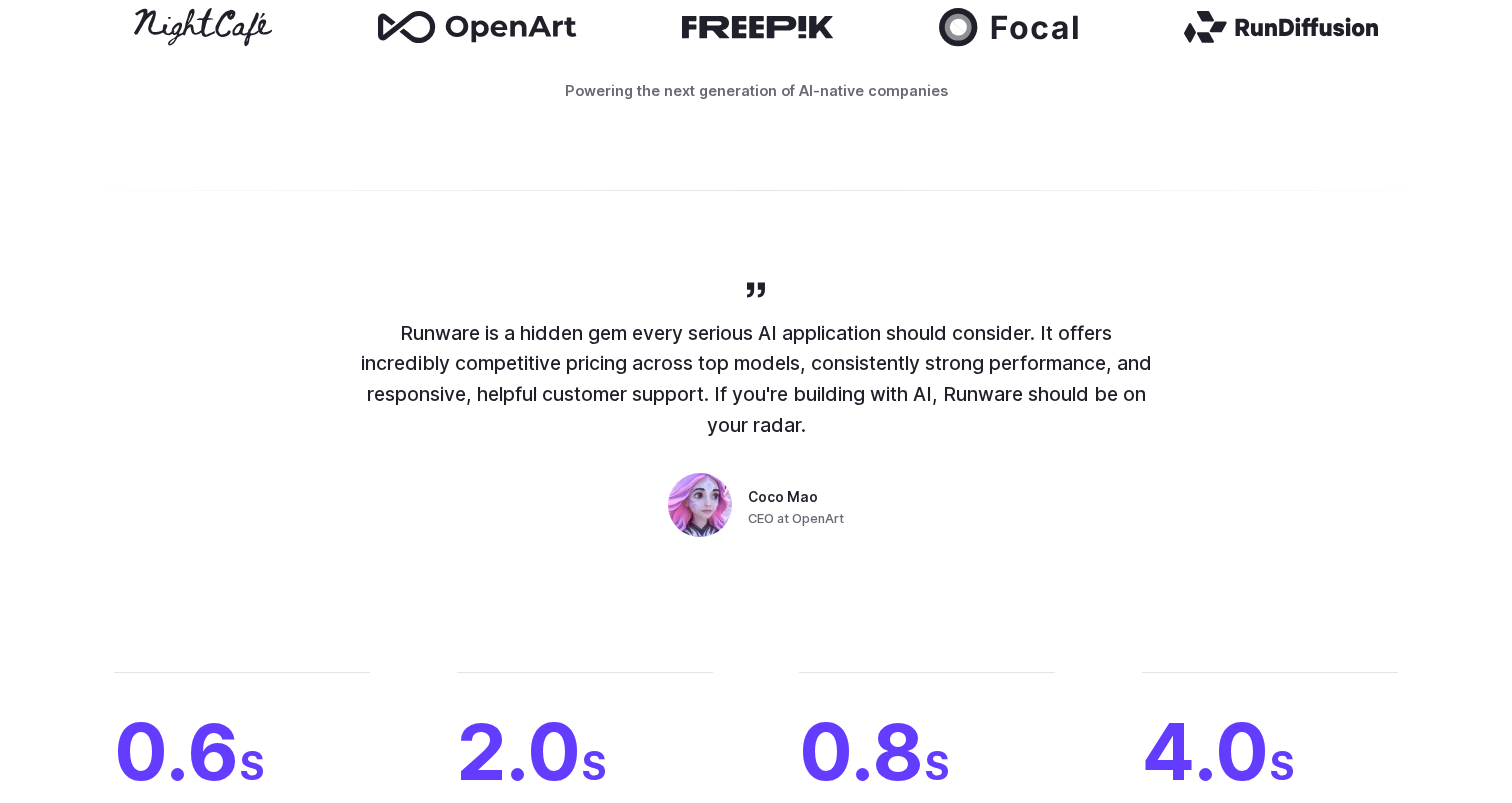 scroll, scrollTop: 834, scrollLeft: 0, axis: vertical 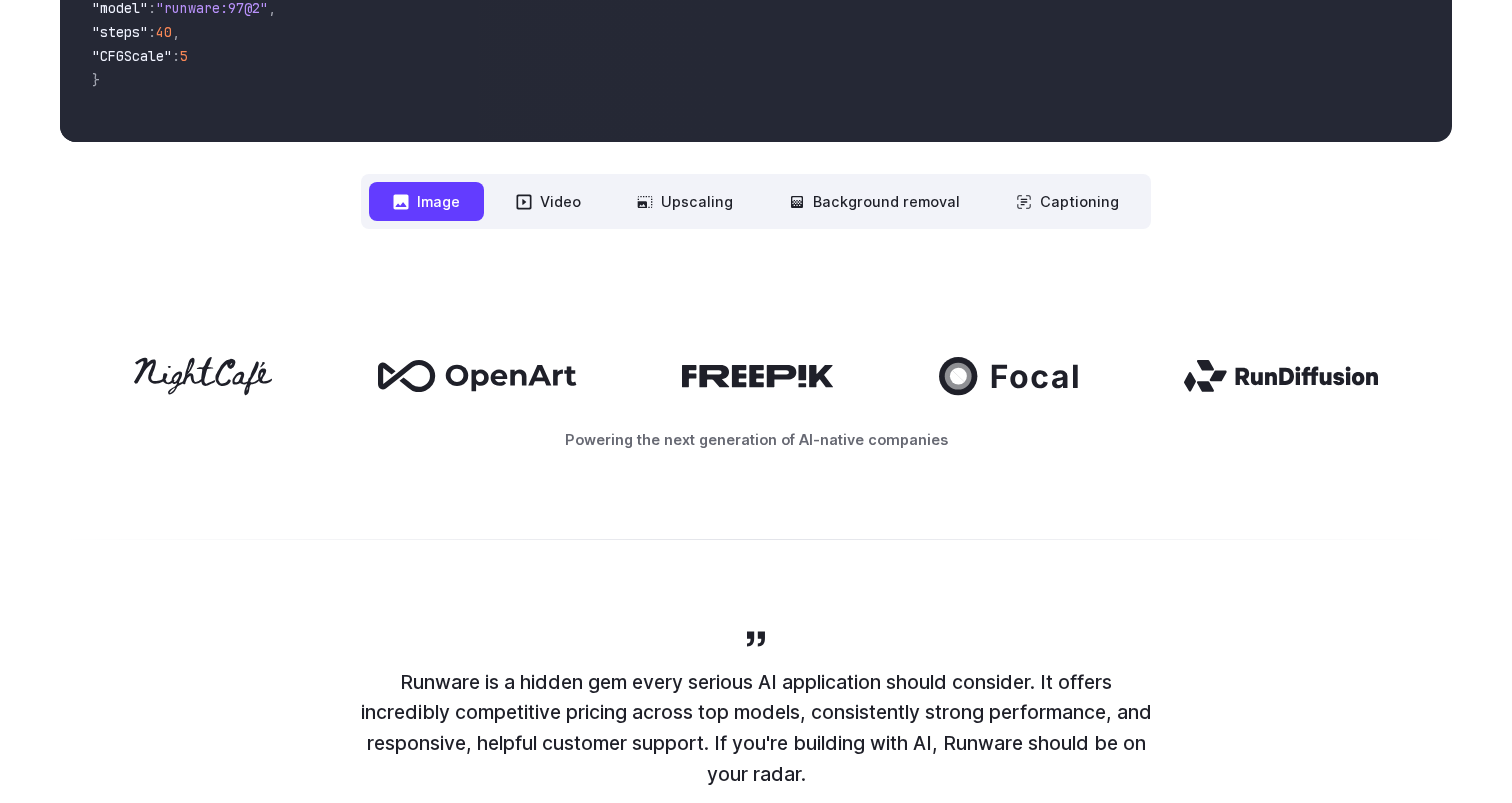 click 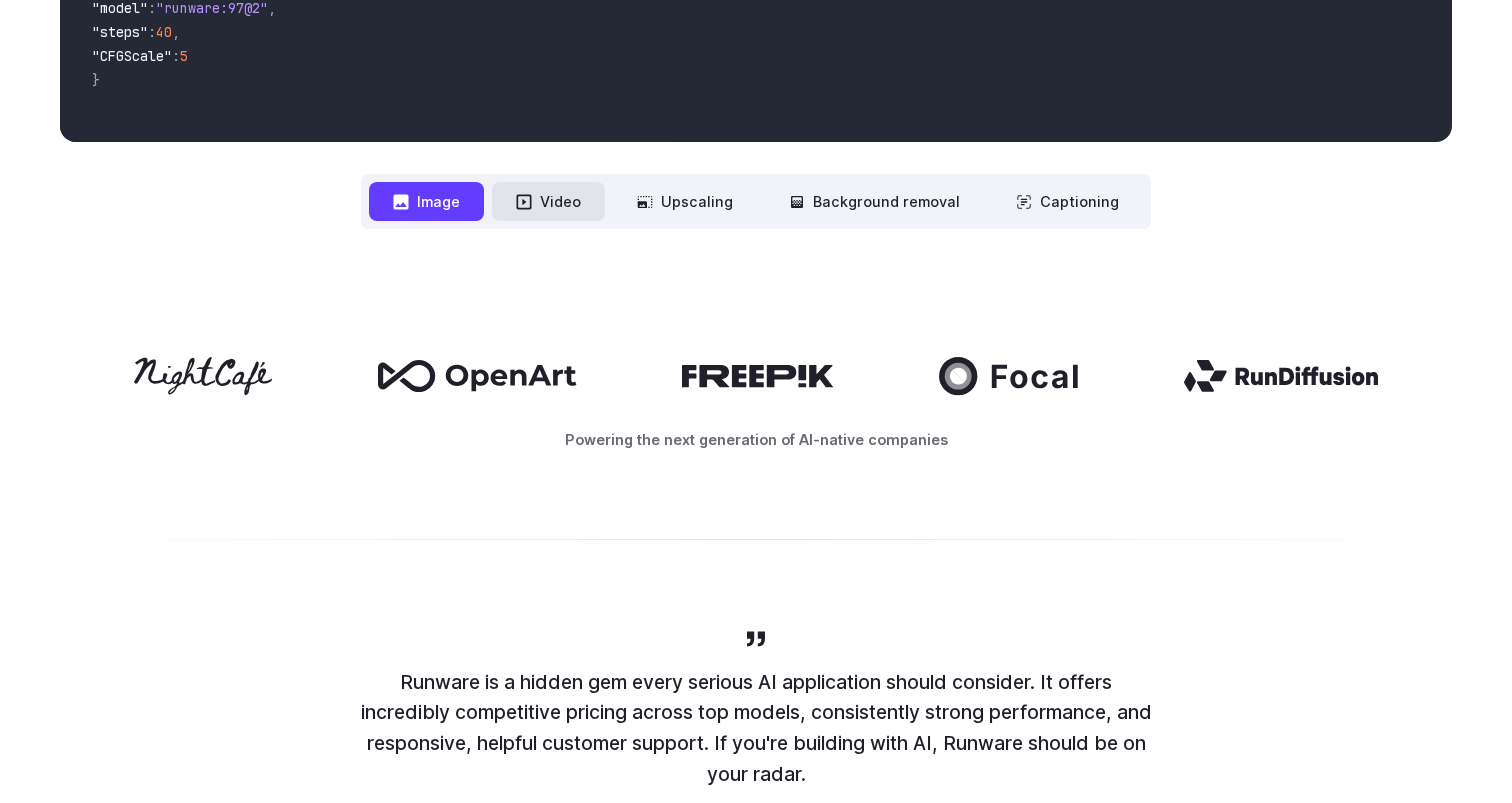 click 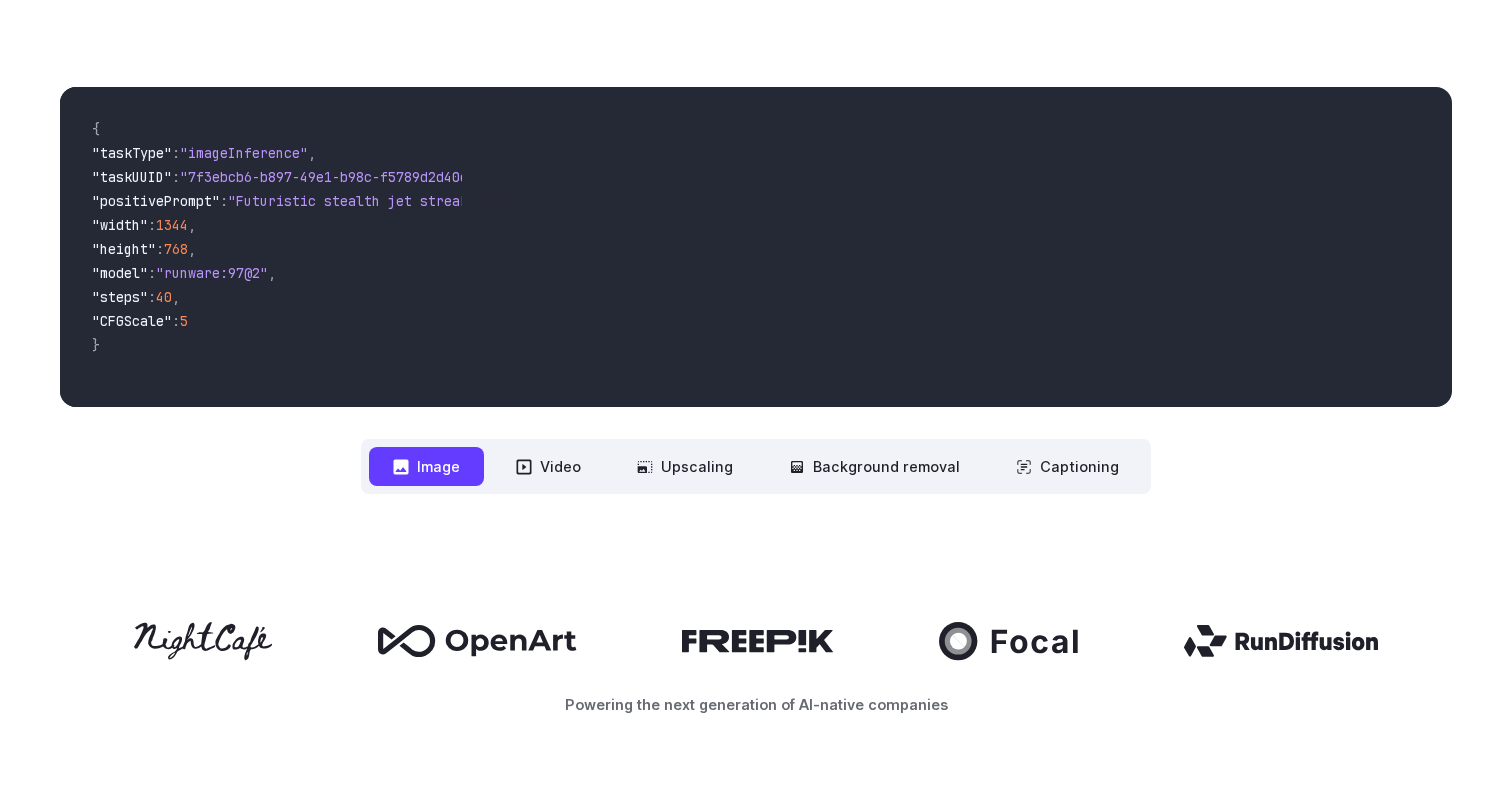 scroll, scrollTop: 0, scrollLeft: 0, axis: both 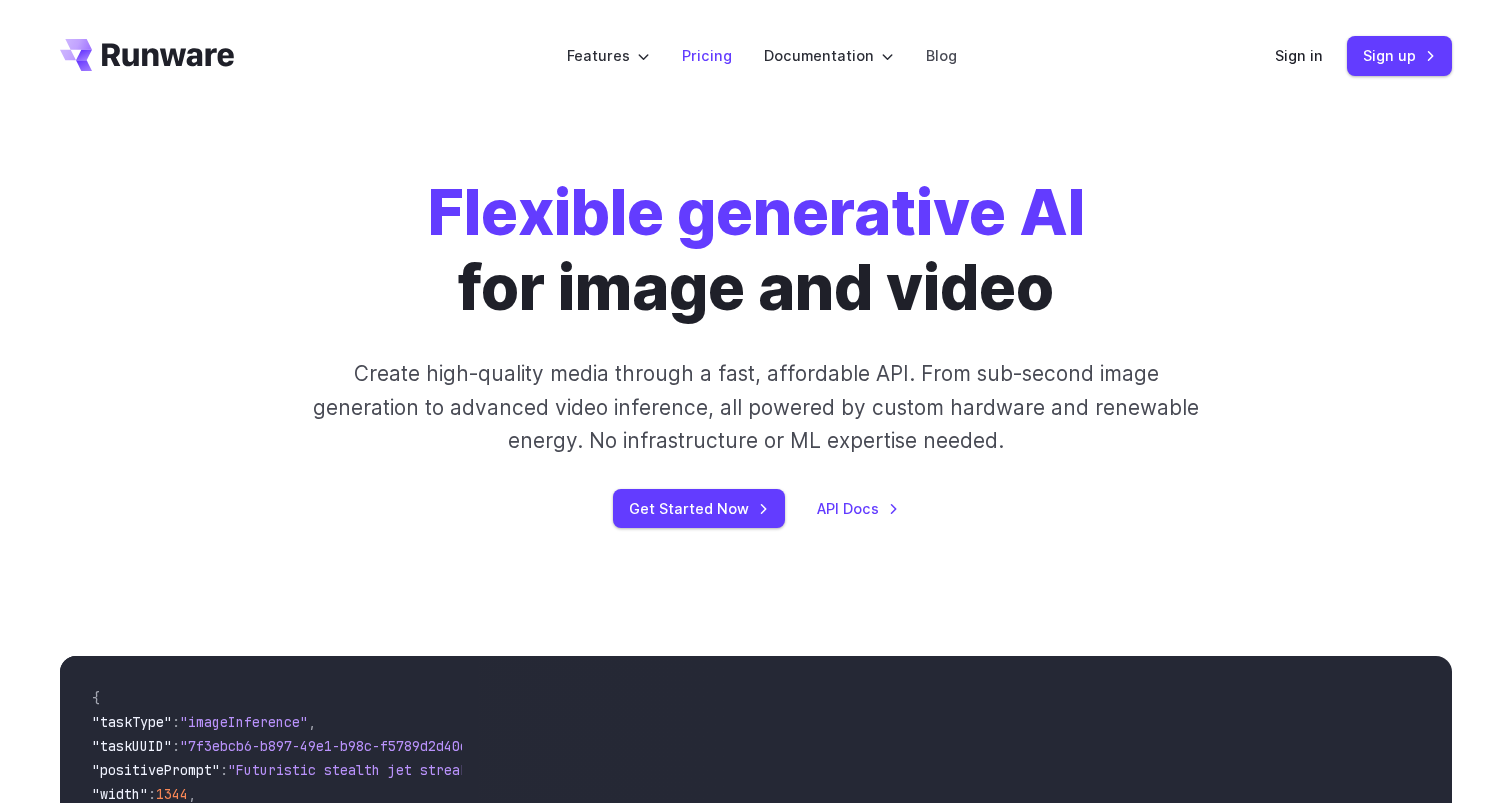 click on "Pricing" at bounding box center (707, 55) 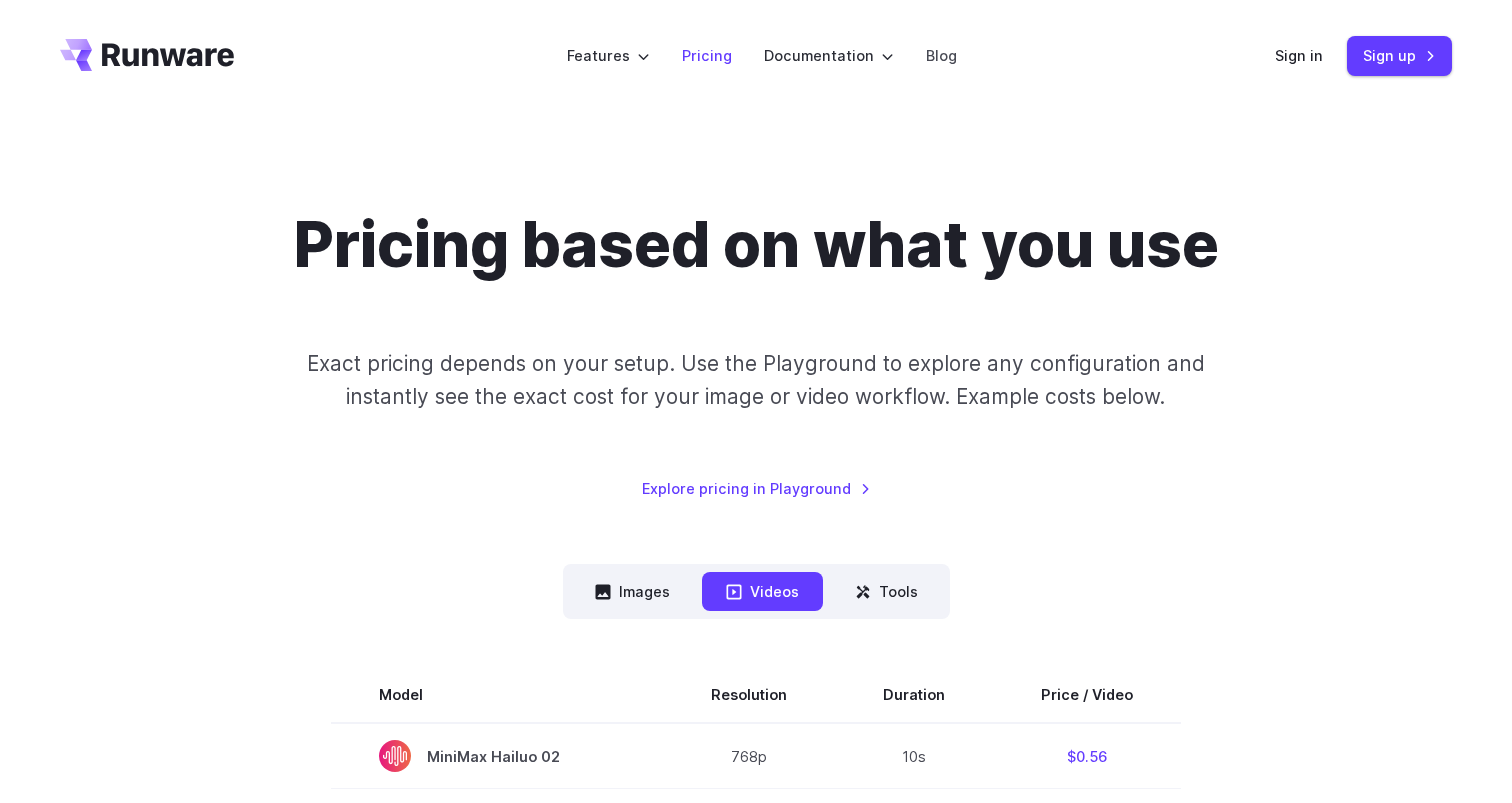 scroll, scrollTop: 0, scrollLeft: 0, axis: both 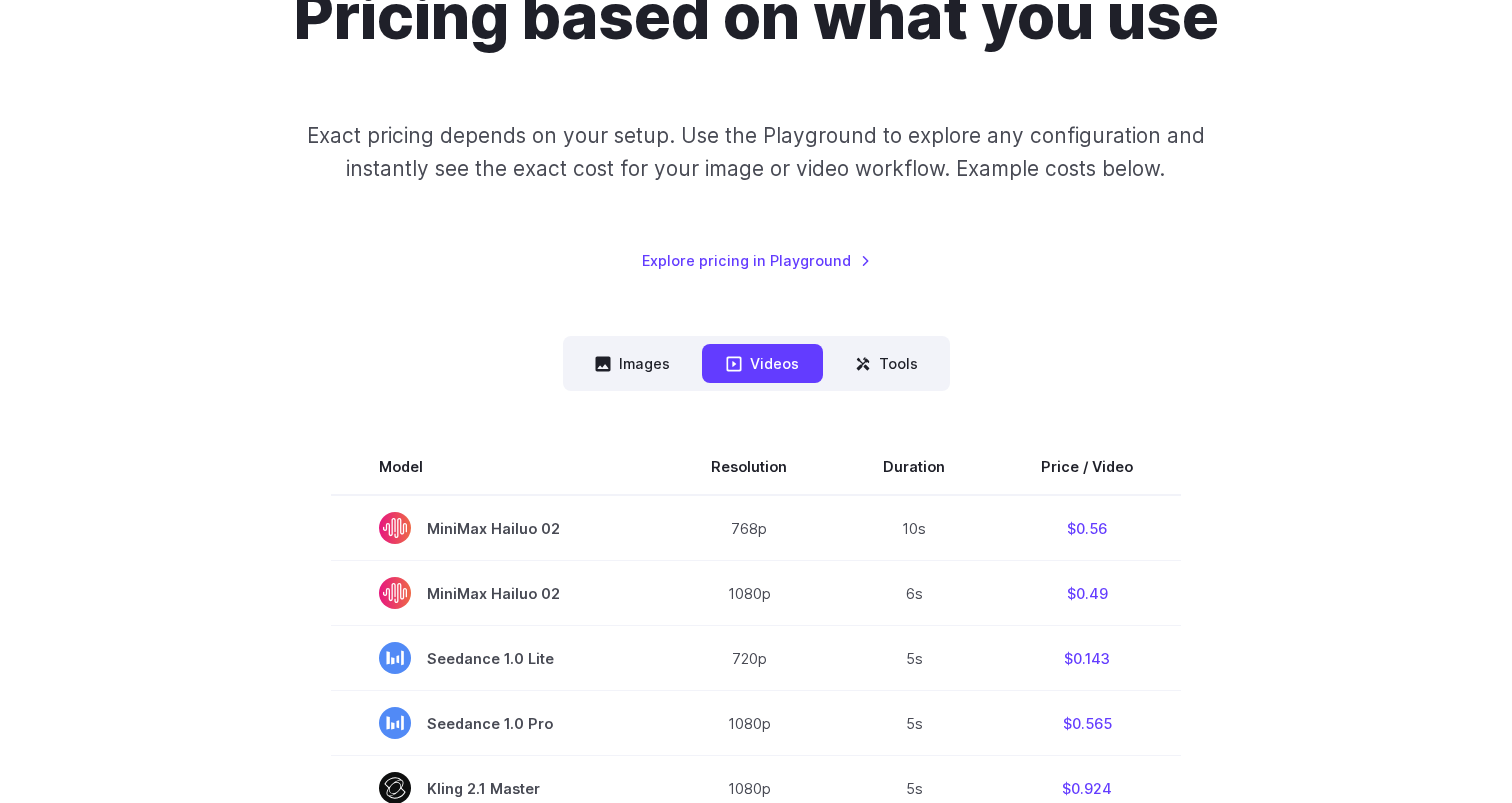 click on "Images
Videos
Tools
******
******
*****" at bounding box center [756, 363] 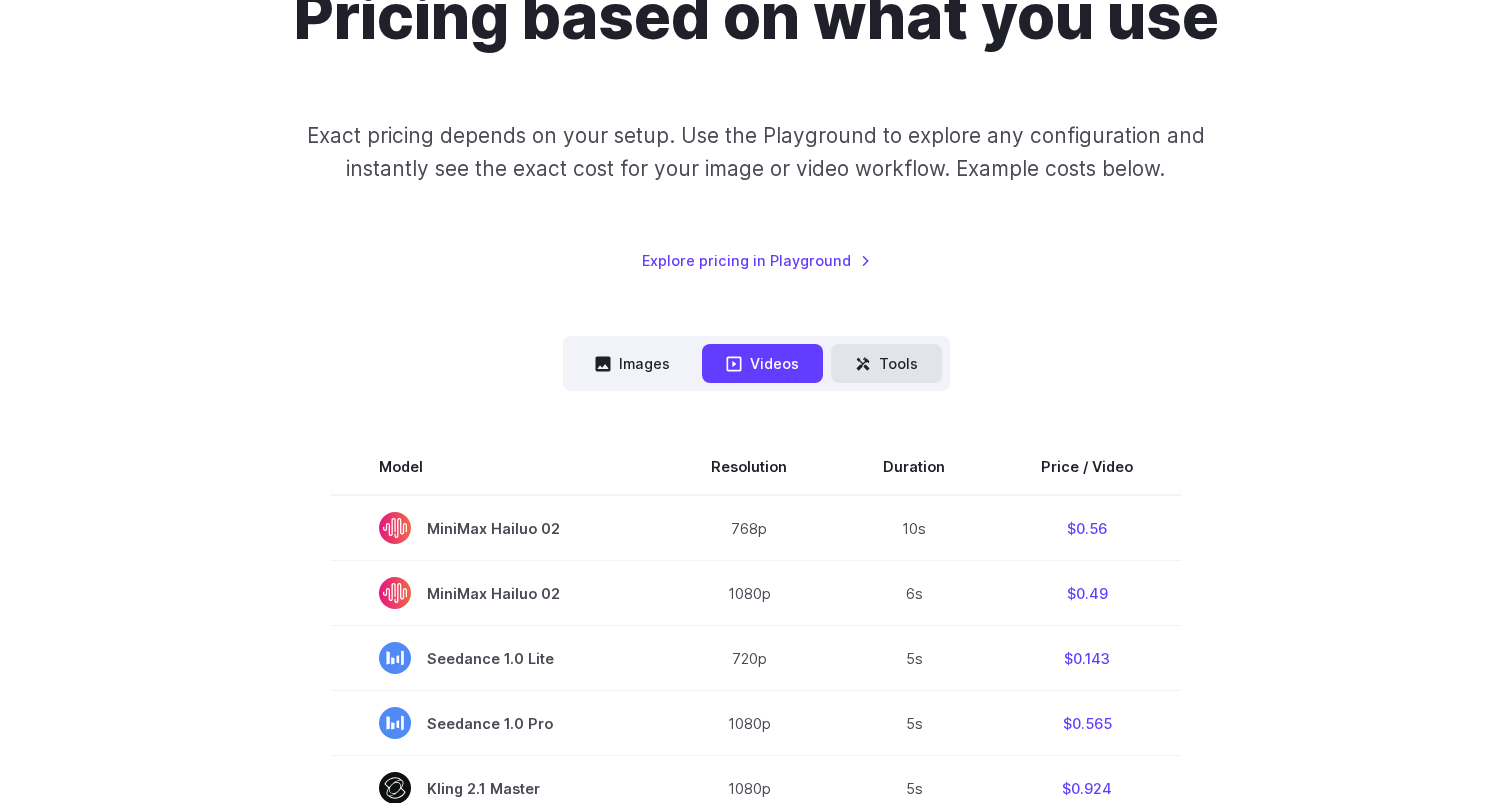 click on "Tools" at bounding box center [886, 363] 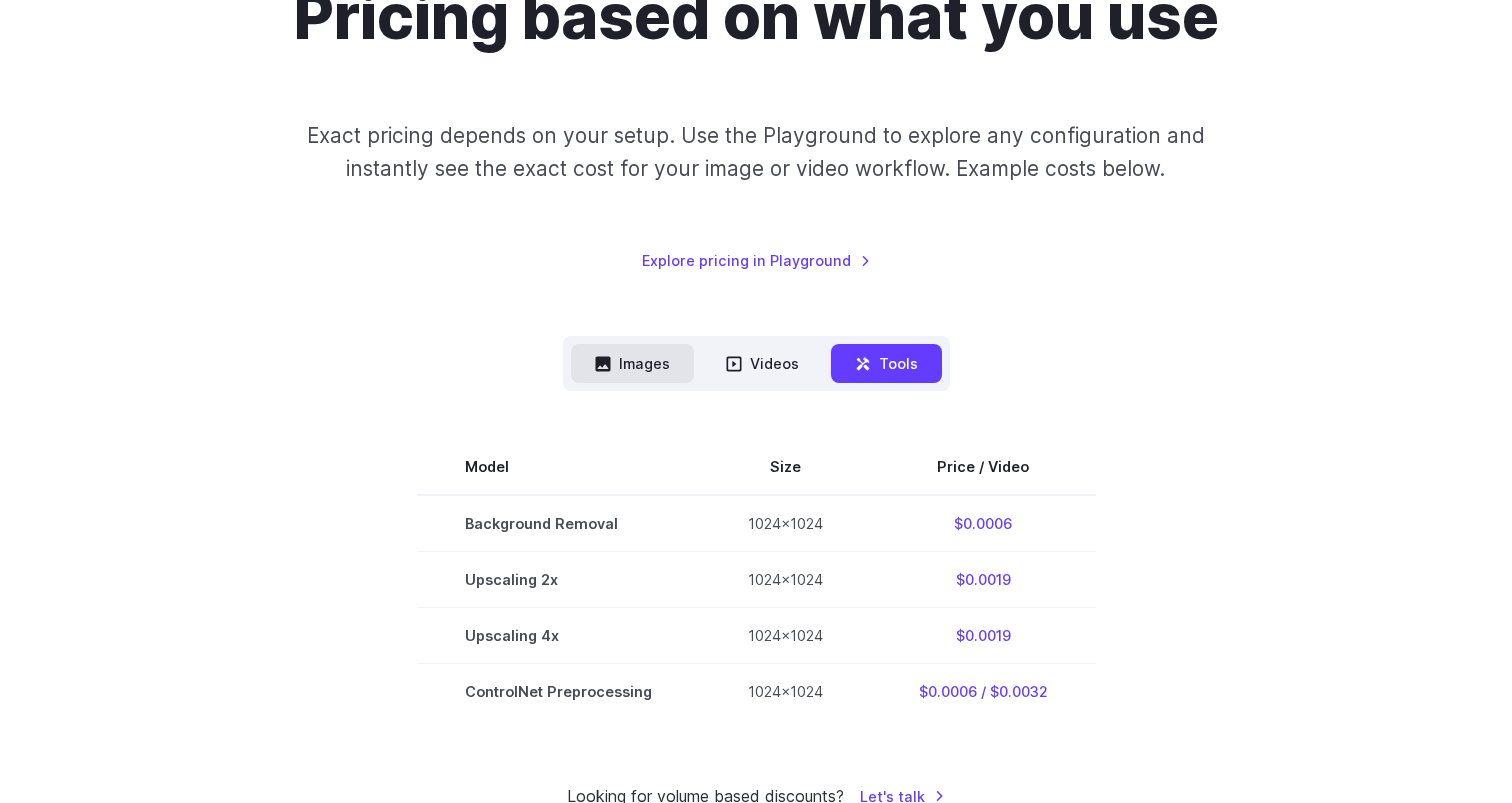 click on "Images" at bounding box center (632, 363) 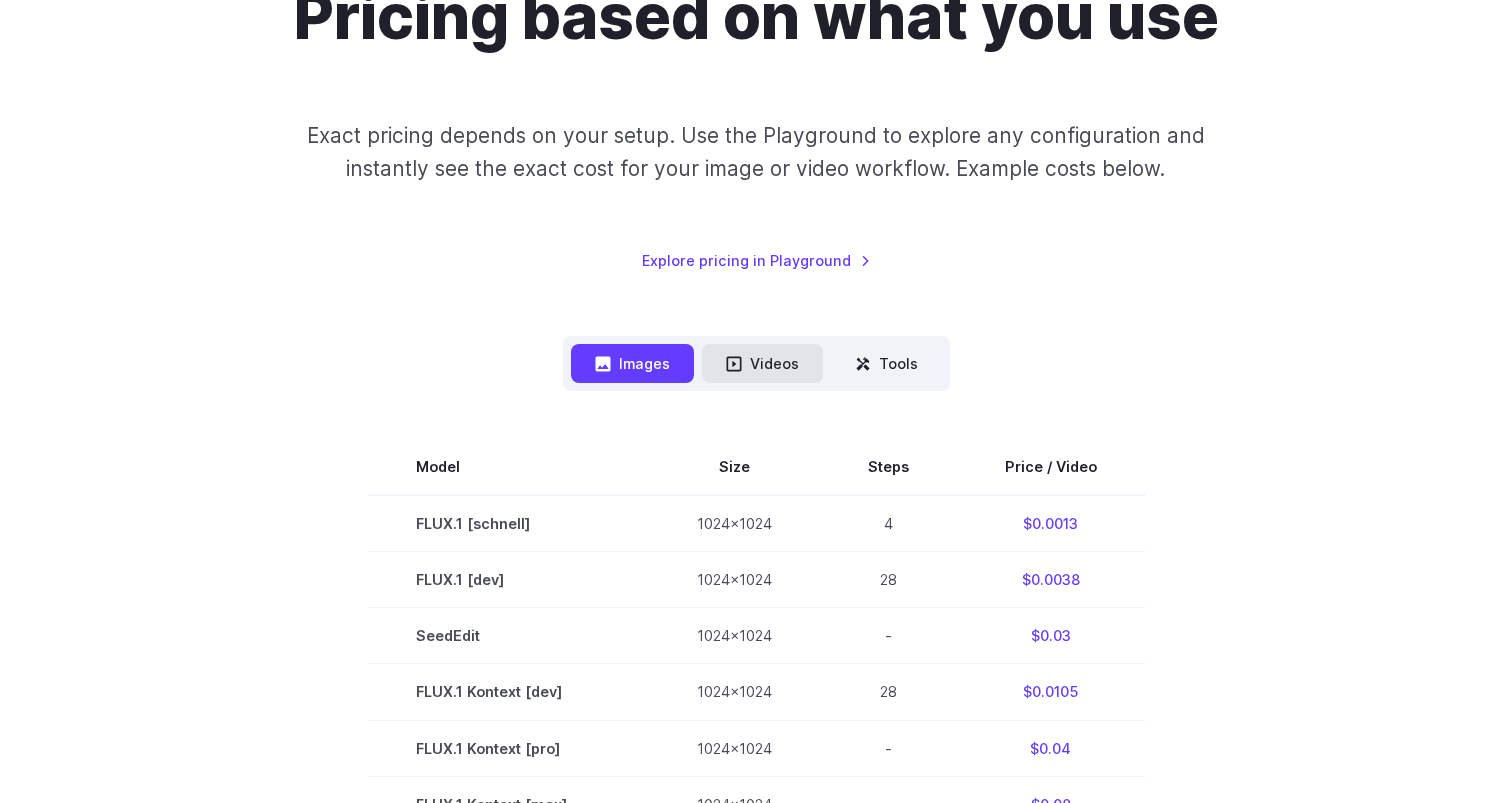 click on "Videos" at bounding box center (762, 363) 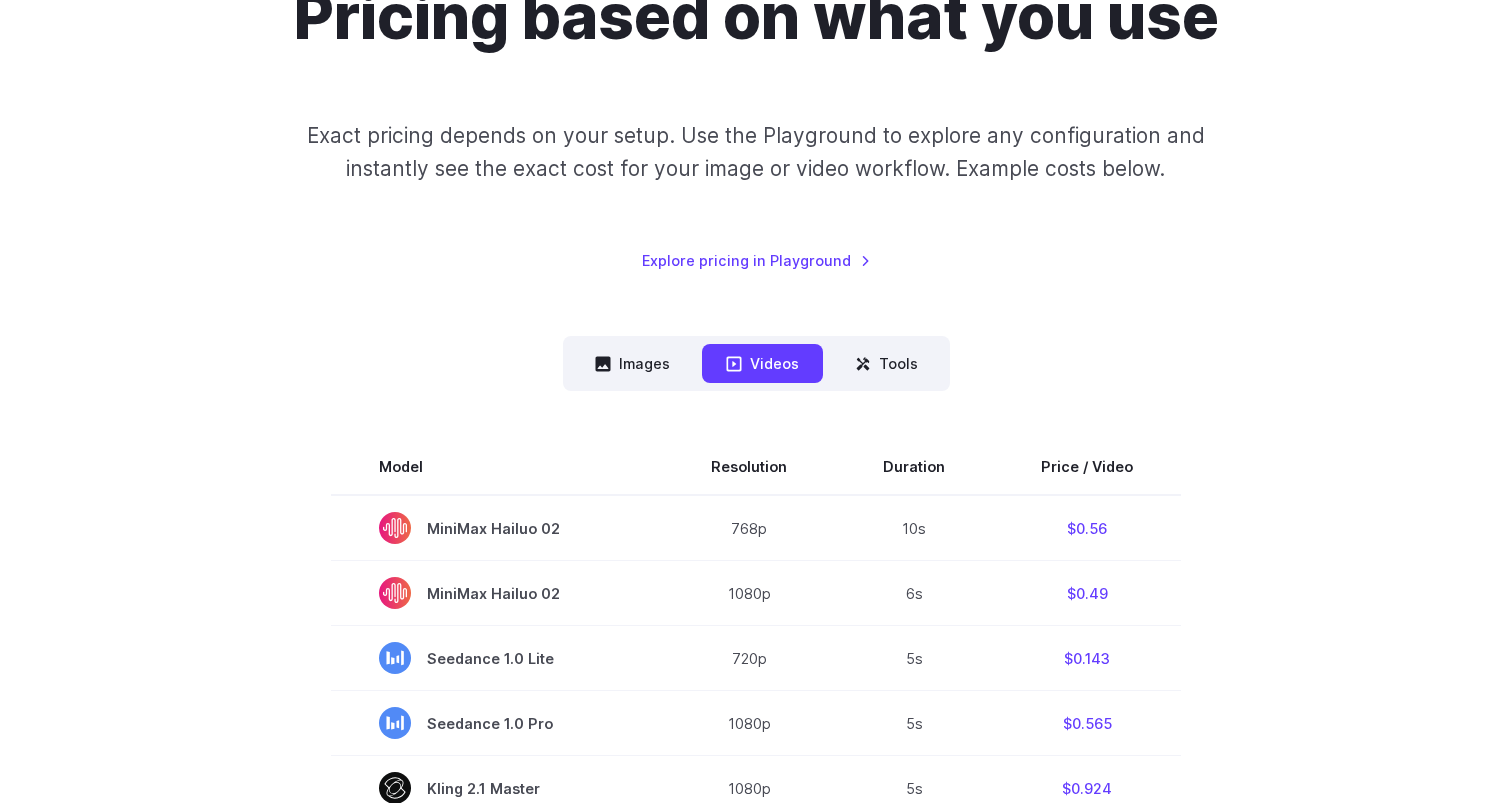 scroll, scrollTop: 0, scrollLeft: 0, axis: both 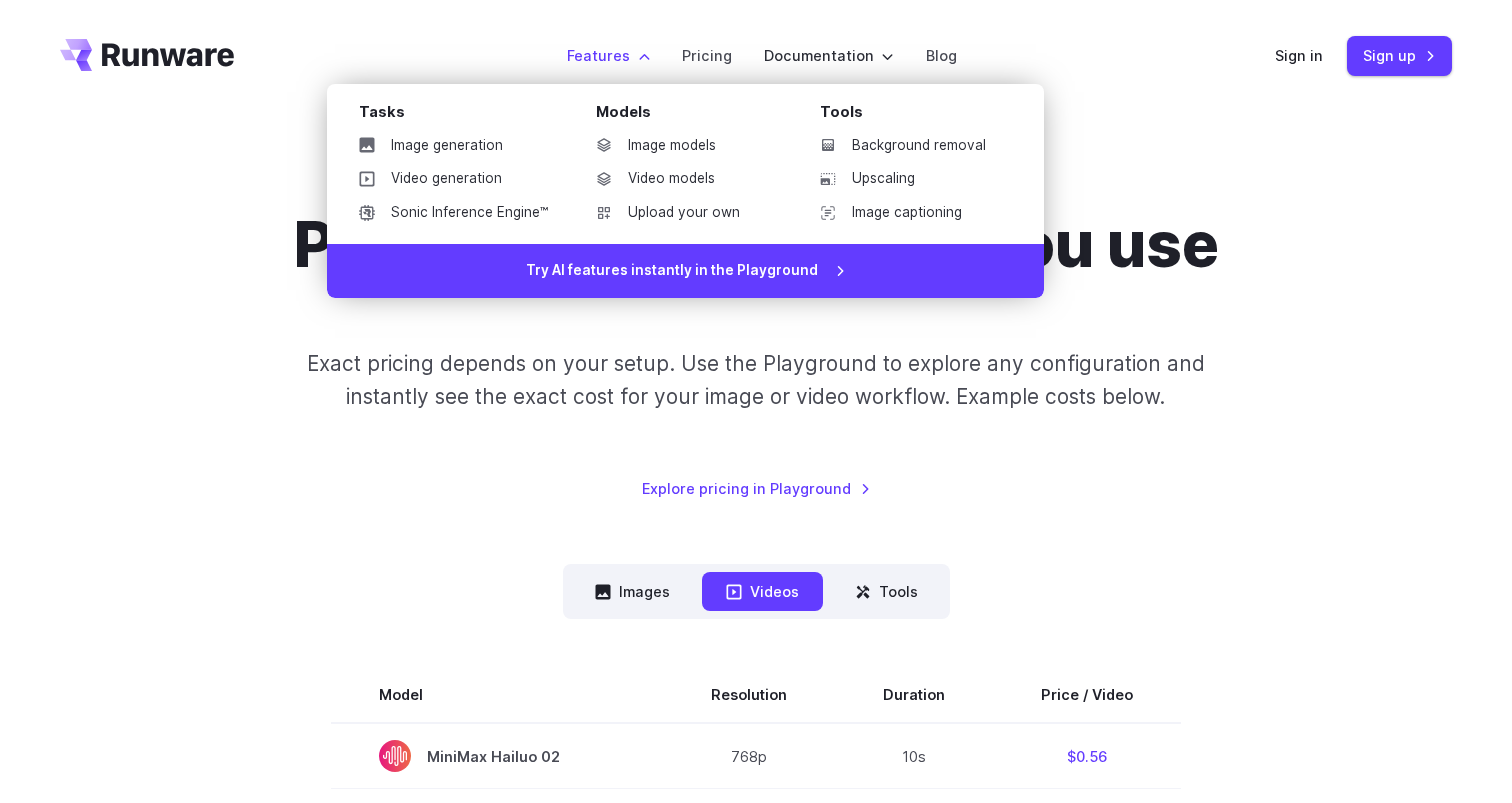 click on "Features" at bounding box center (608, 55) 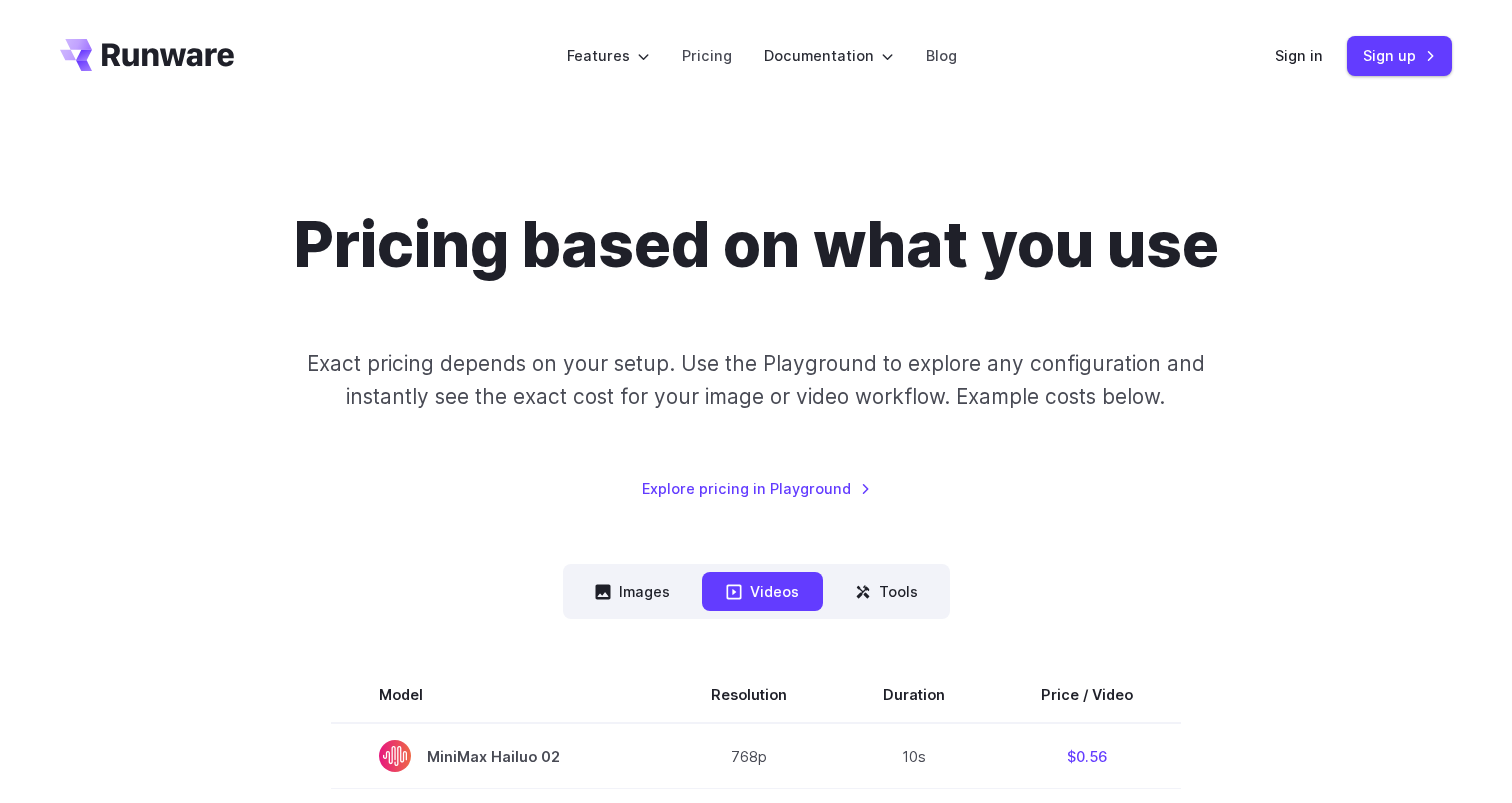click 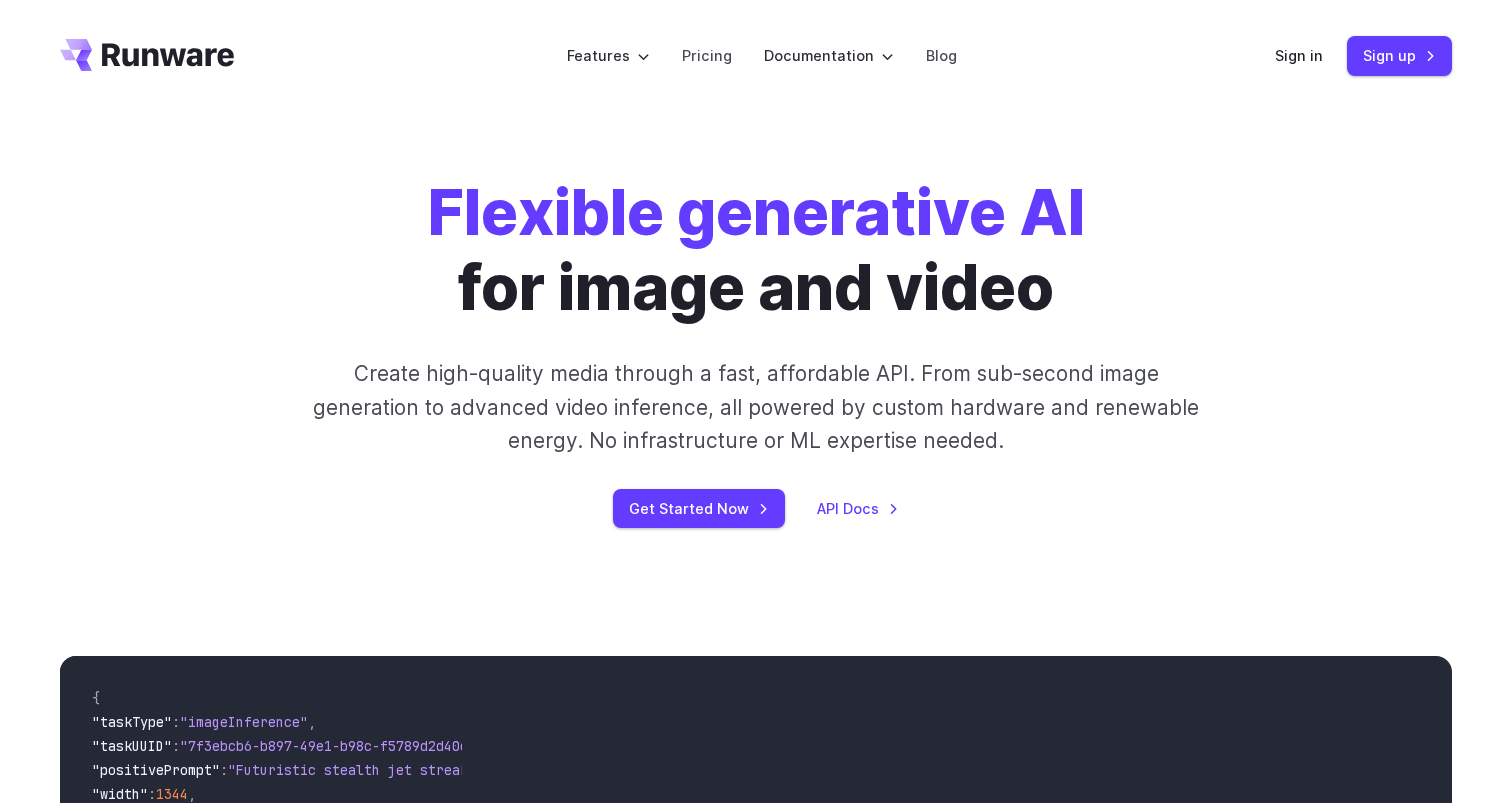 scroll, scrollTop: 0, scrollLeft: 0, axis: both 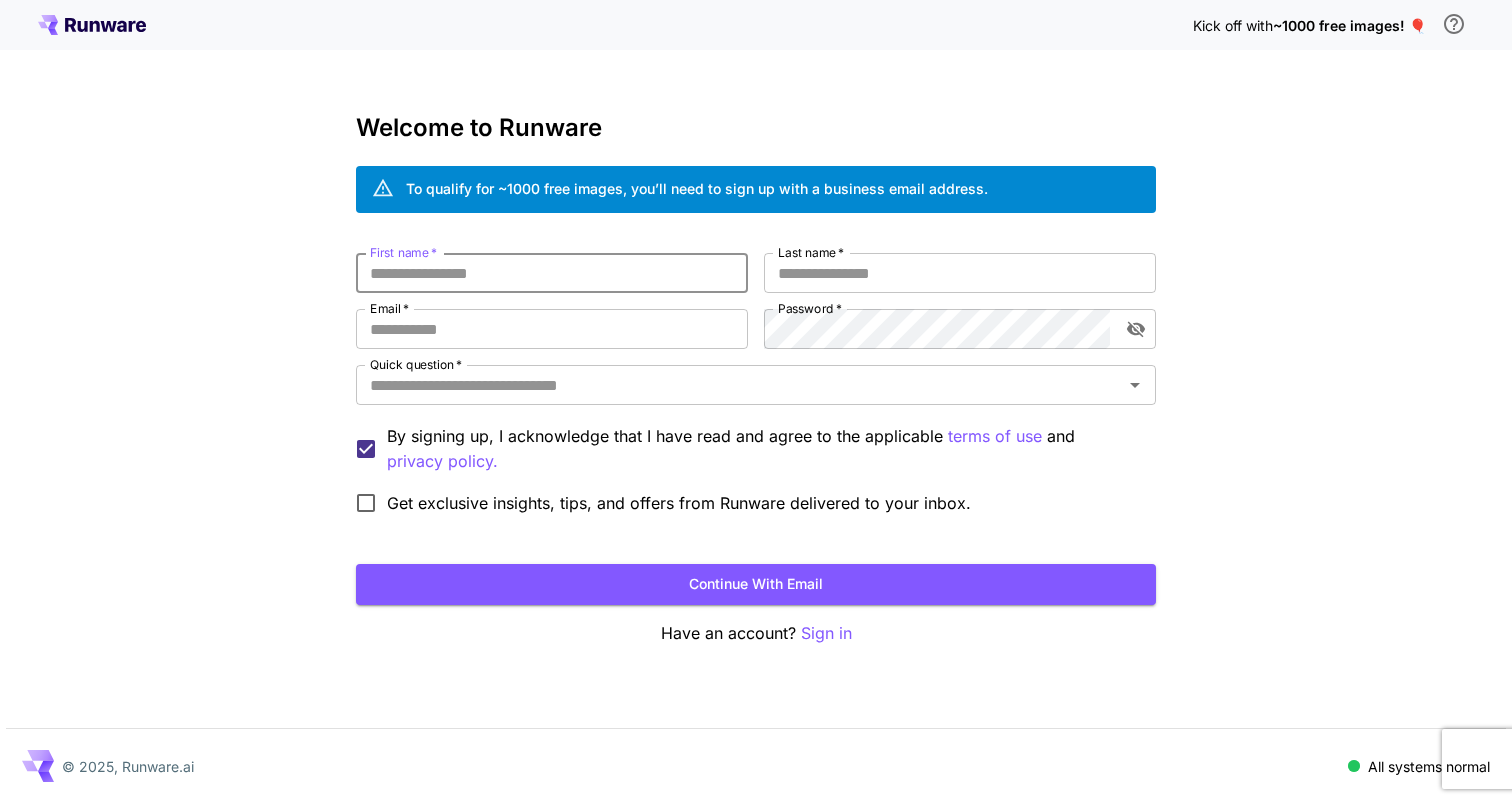 click on "First name   *" at bounding box center (552, 273) 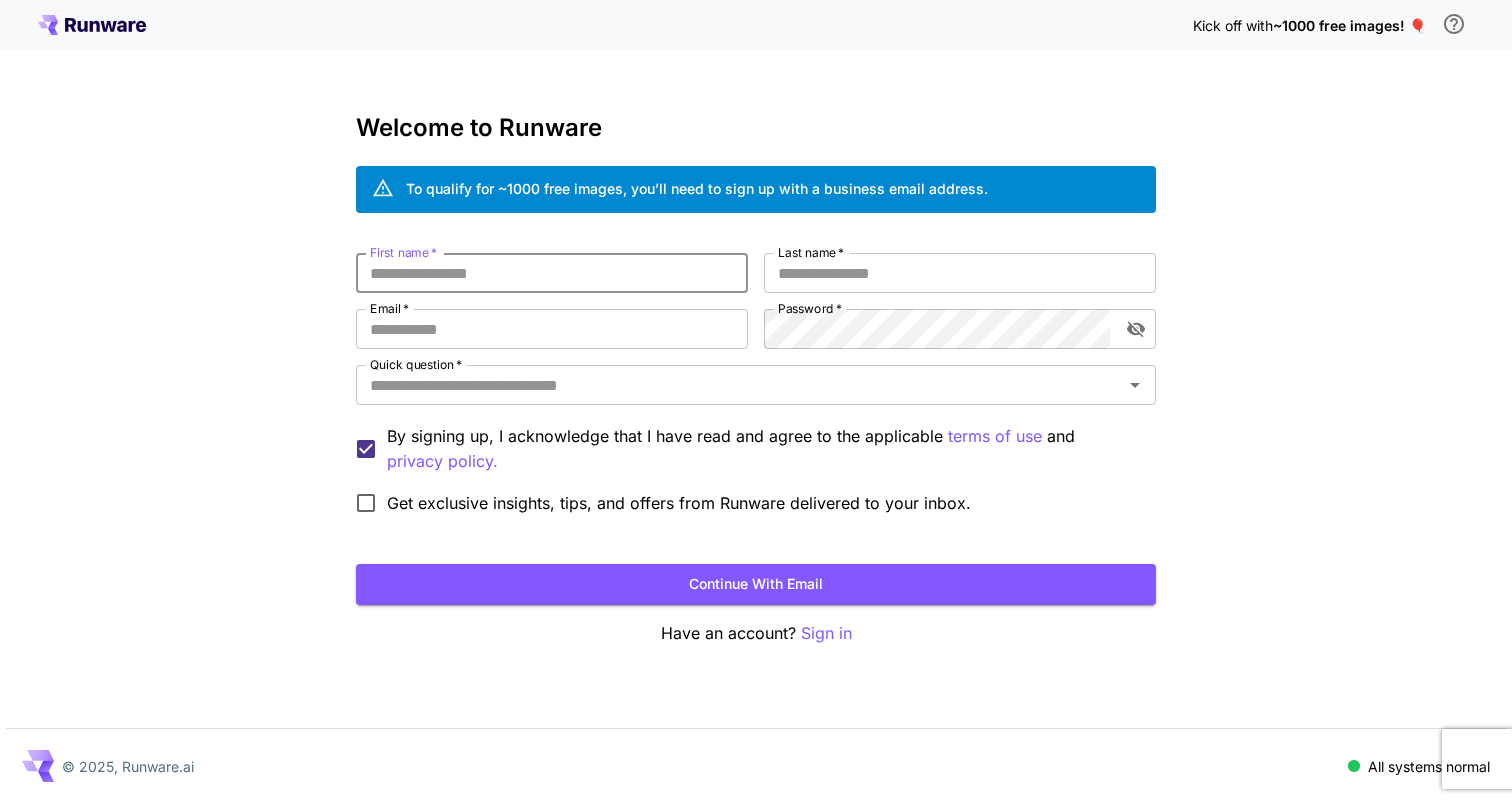 click 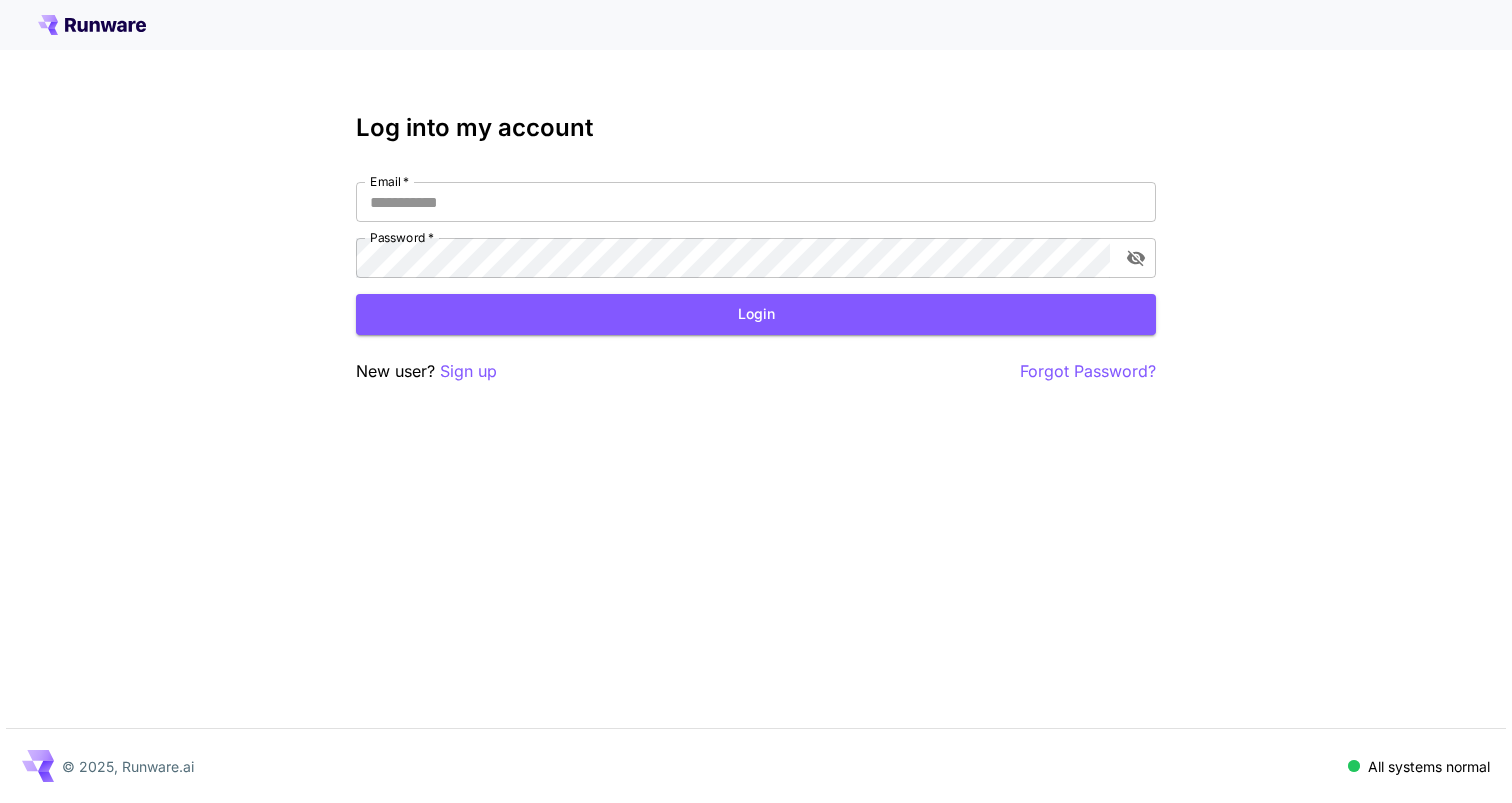 click at bounding box center (756, 25) 